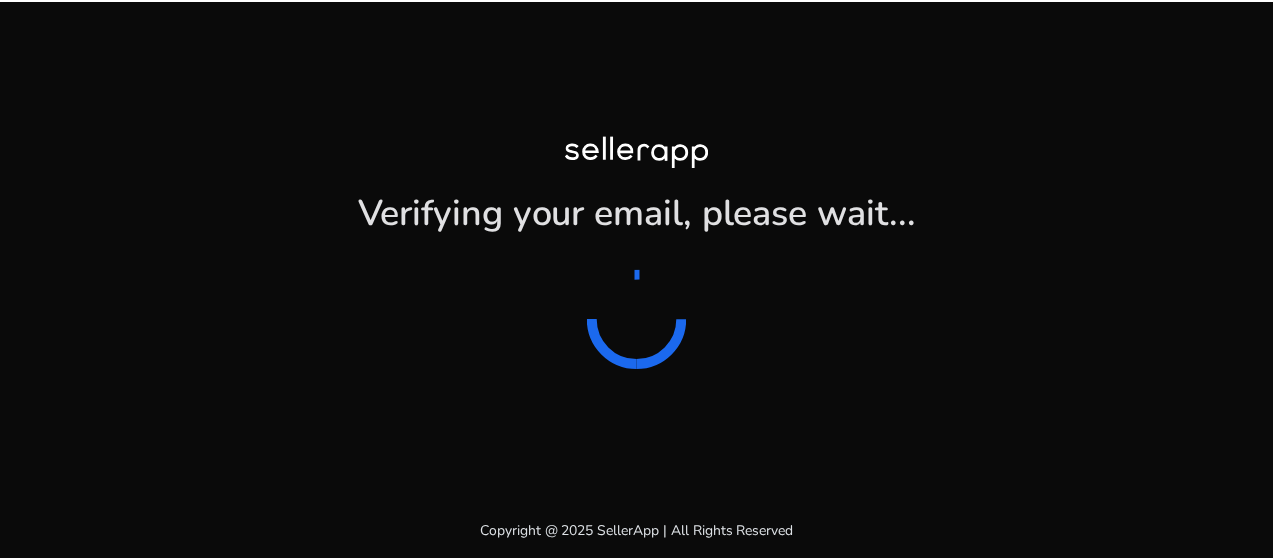 scroll, scrollTop: 0, scrollLeft: 0, axis: both 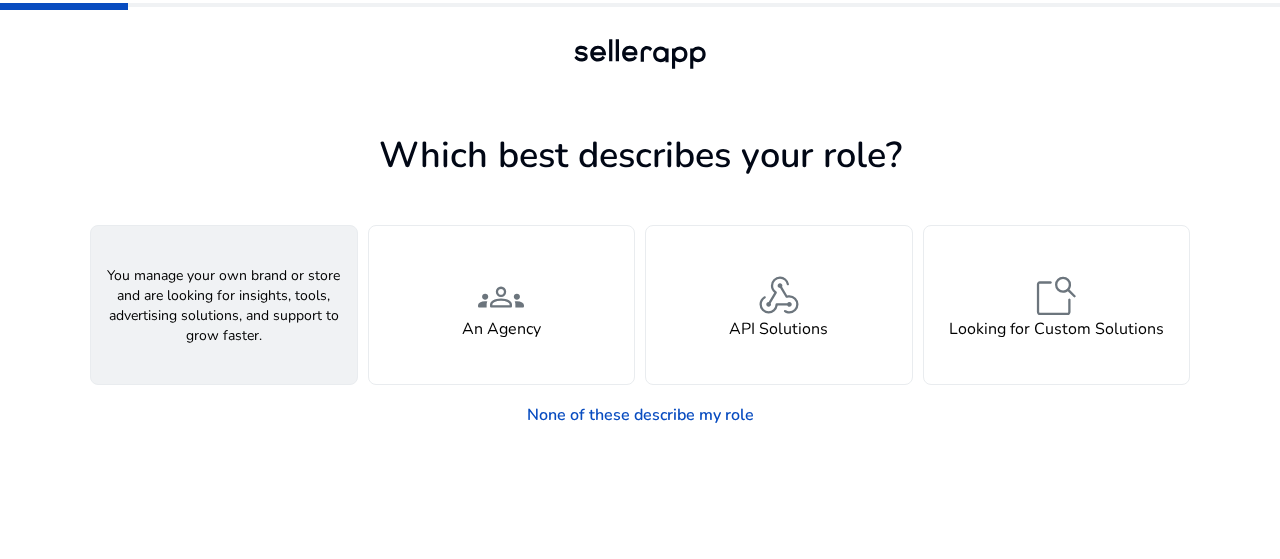 click on "A Seller" 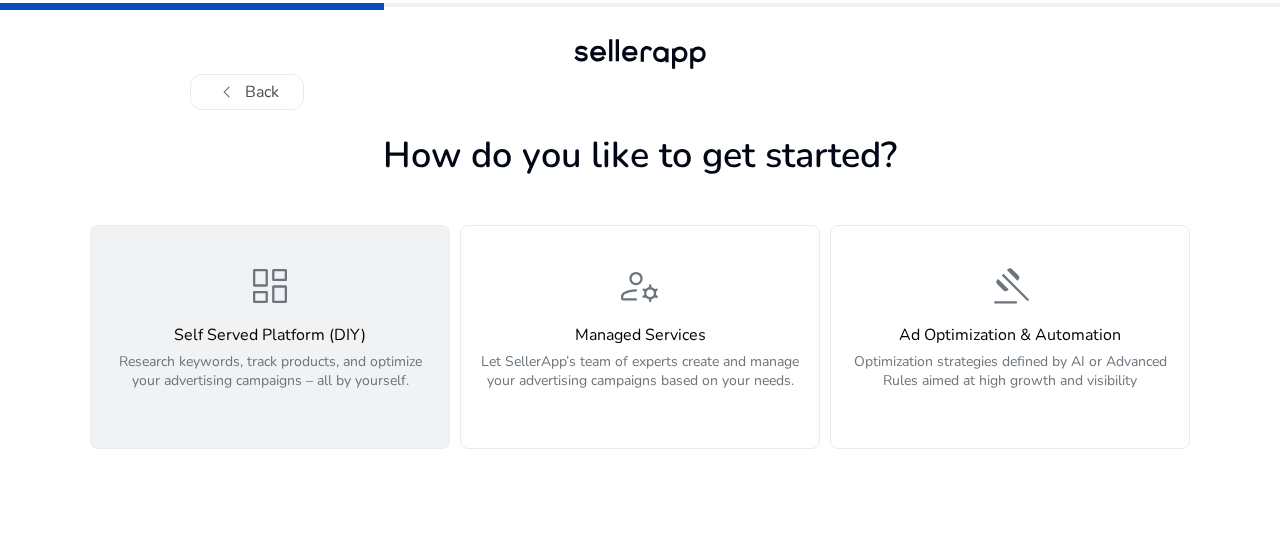 click on "Research keywords, track products, and optimize your advertising campaigns – all by yourself." 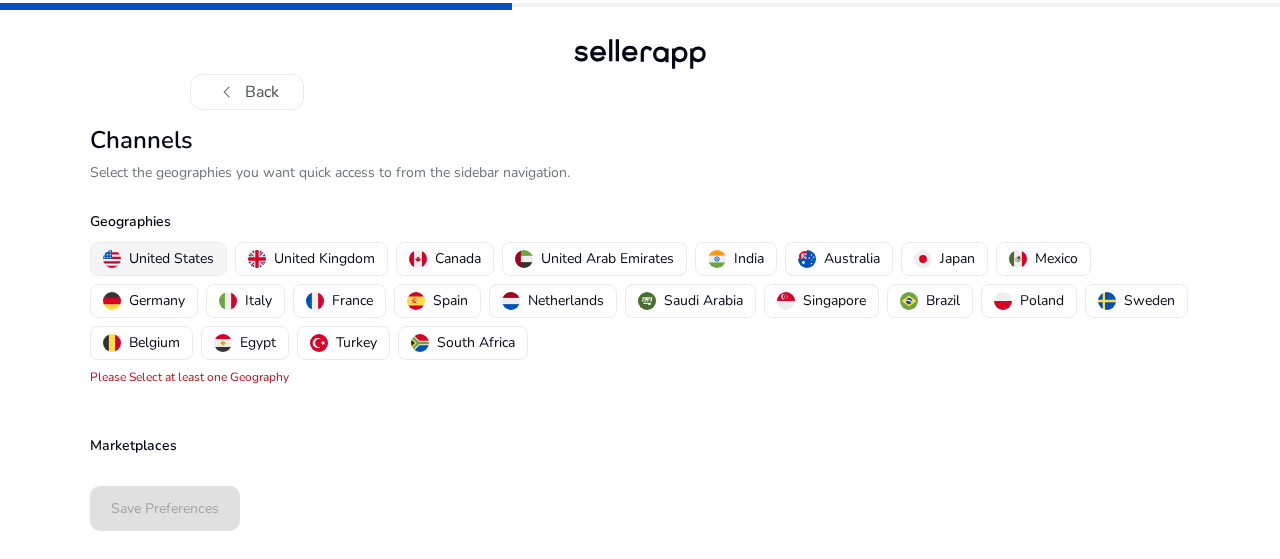 click on "United States" at bounding box center (171, 258) 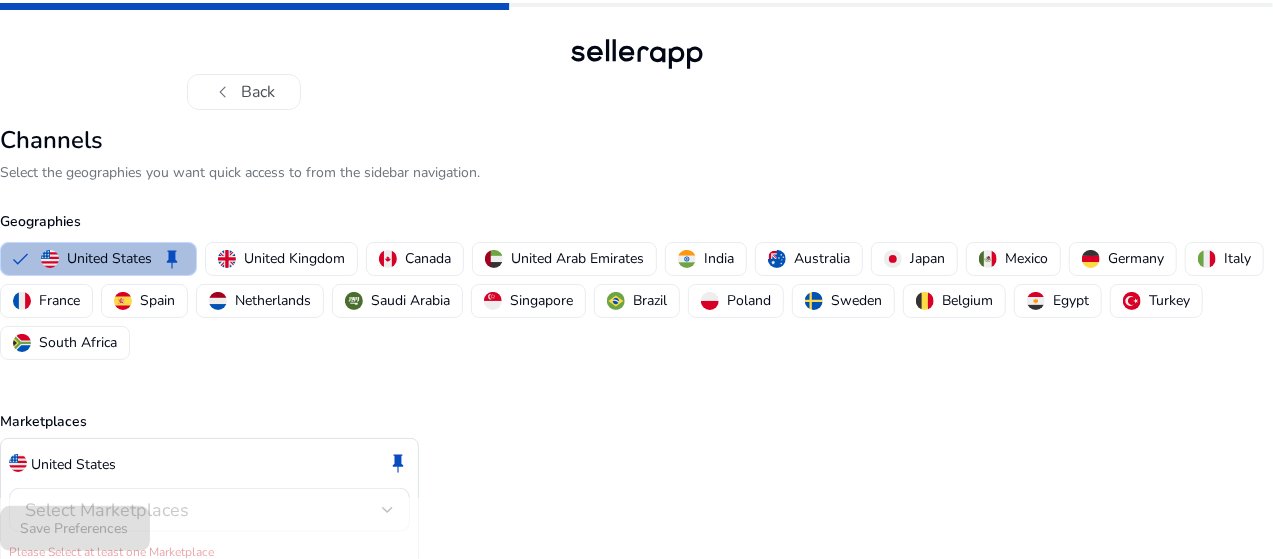 scroll, scrollTop: 84, scrollLeft: 0, axis: vertical 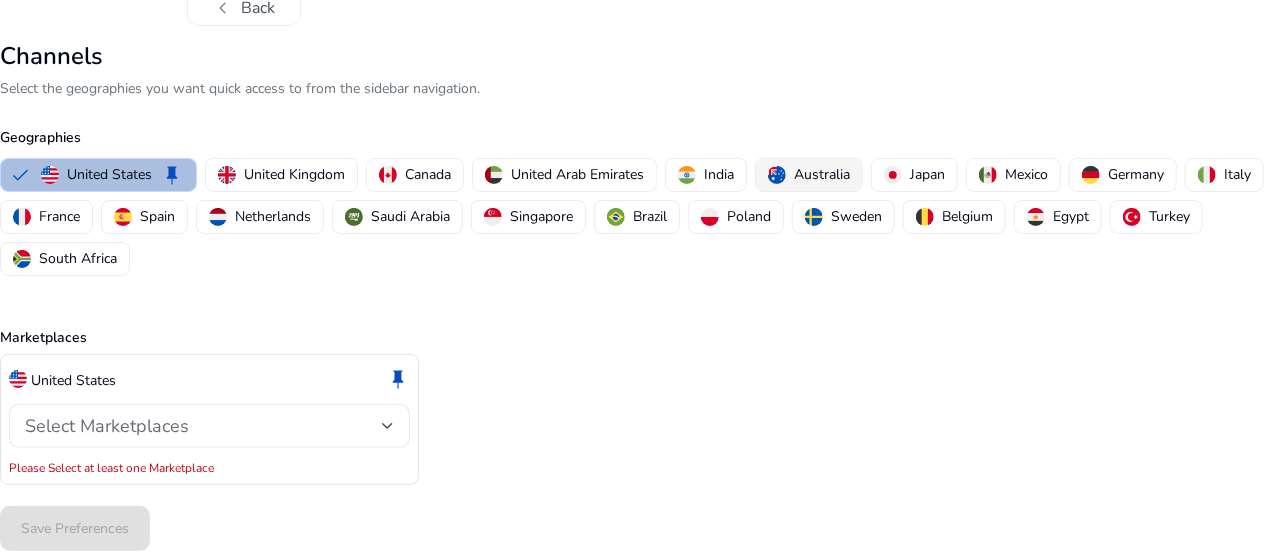 click on "Australia" at bounding box center [822, 174] 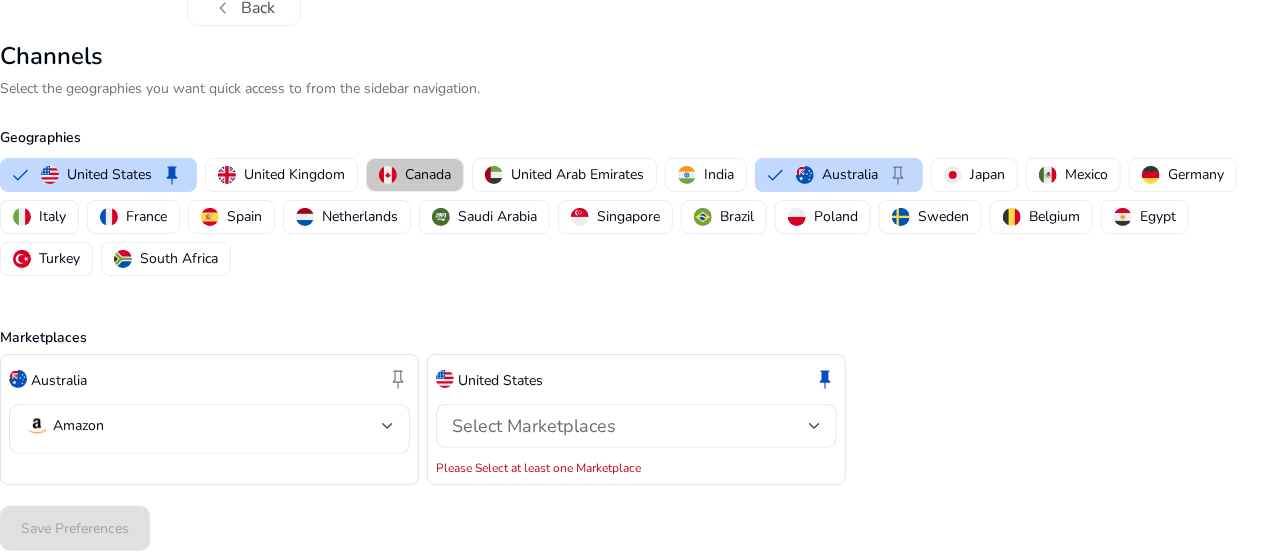 click on "Canada" at bounding box center (428, 174) 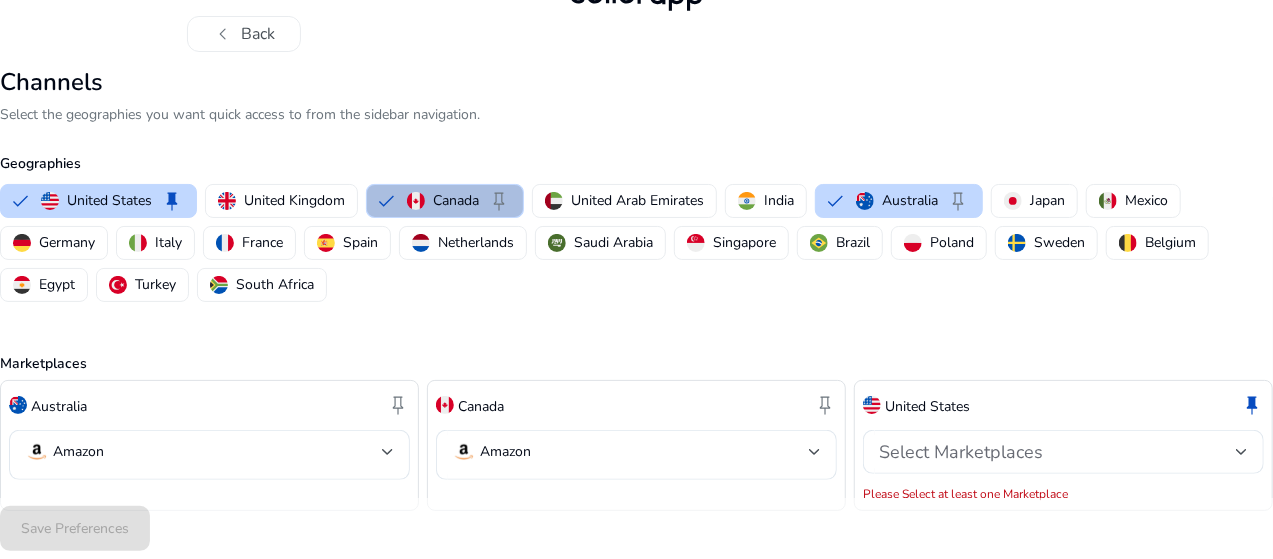 scroll, scrollTop: 84, scrollLeft: 0, axis: vertical 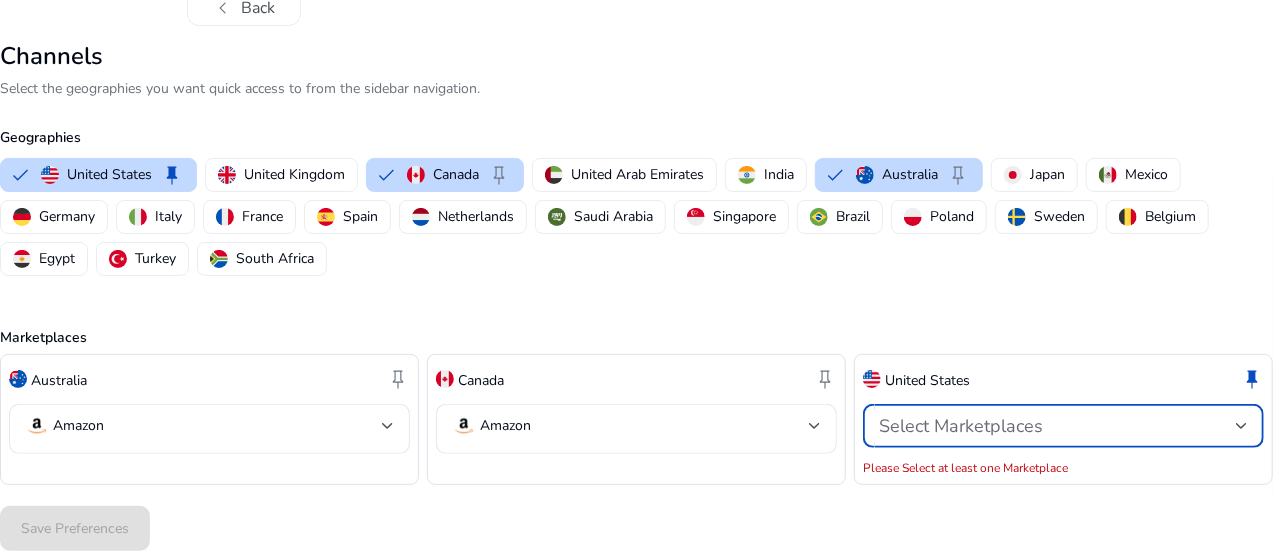click on "Select Marketplaces" at bounding box center (1057, 426) 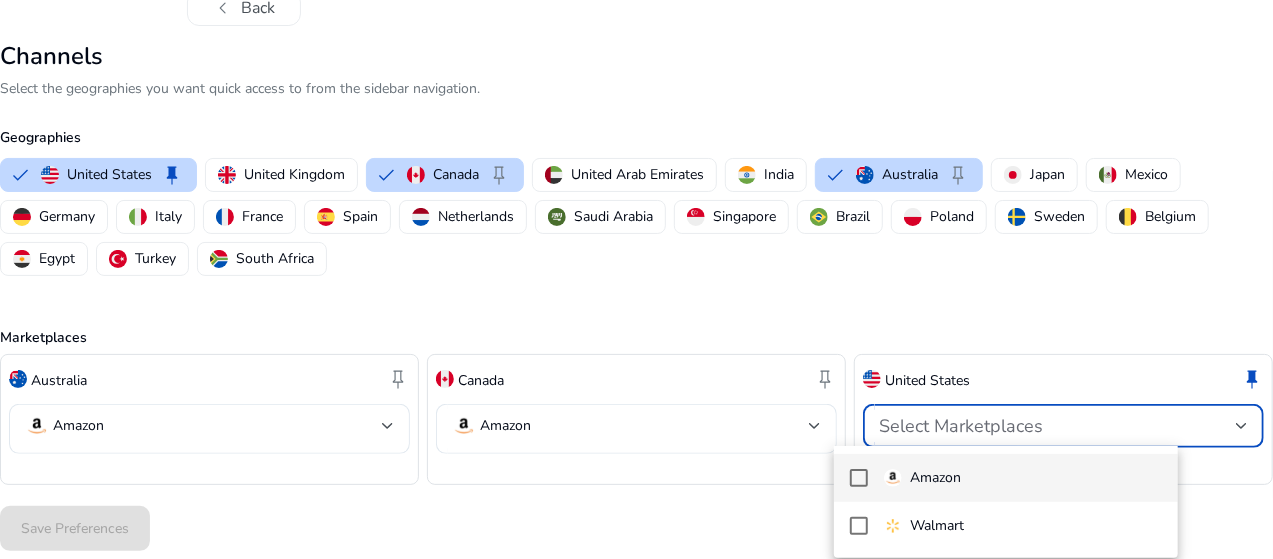 click on "Amazon" at bounding box center [935, 478] 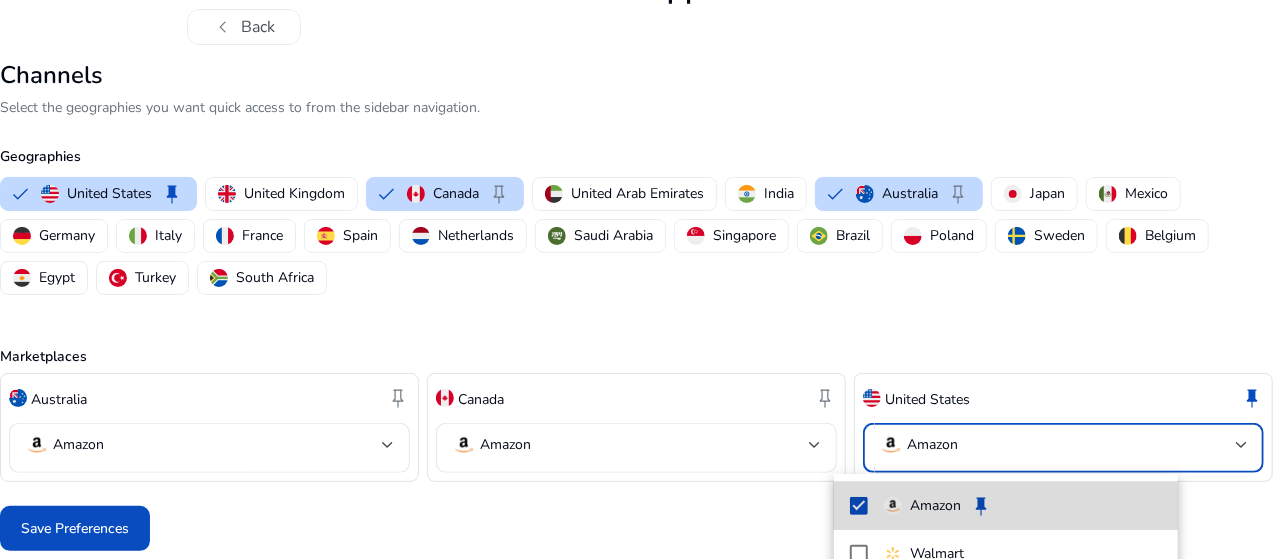 scroll, scrollTop: 62, scrollLeft: 0, axis: vertical 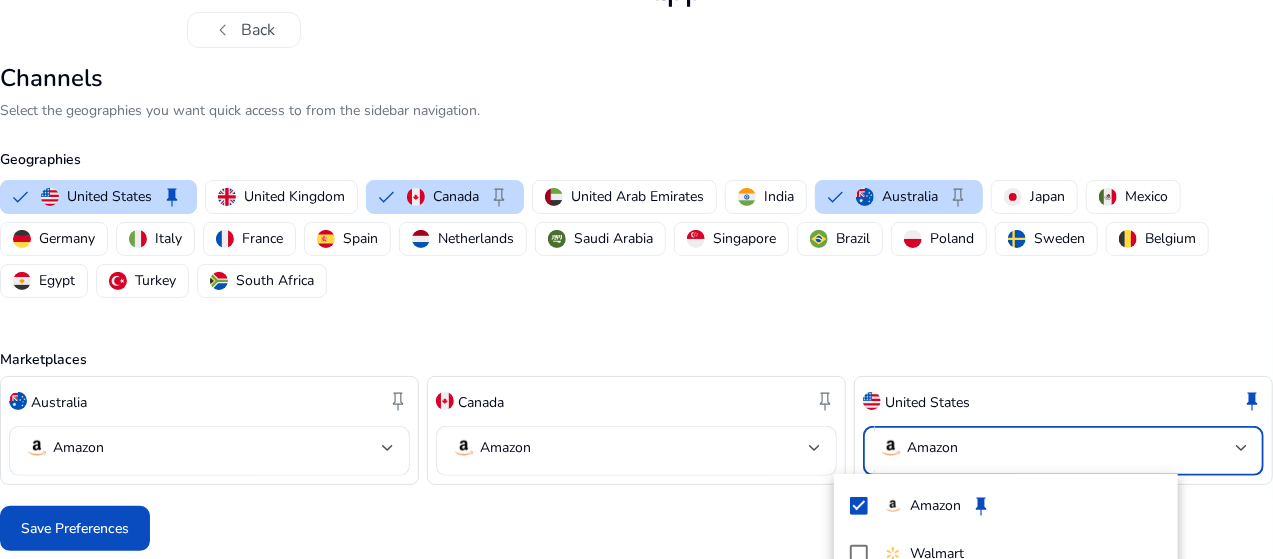 click at bounding box center (636, 279) 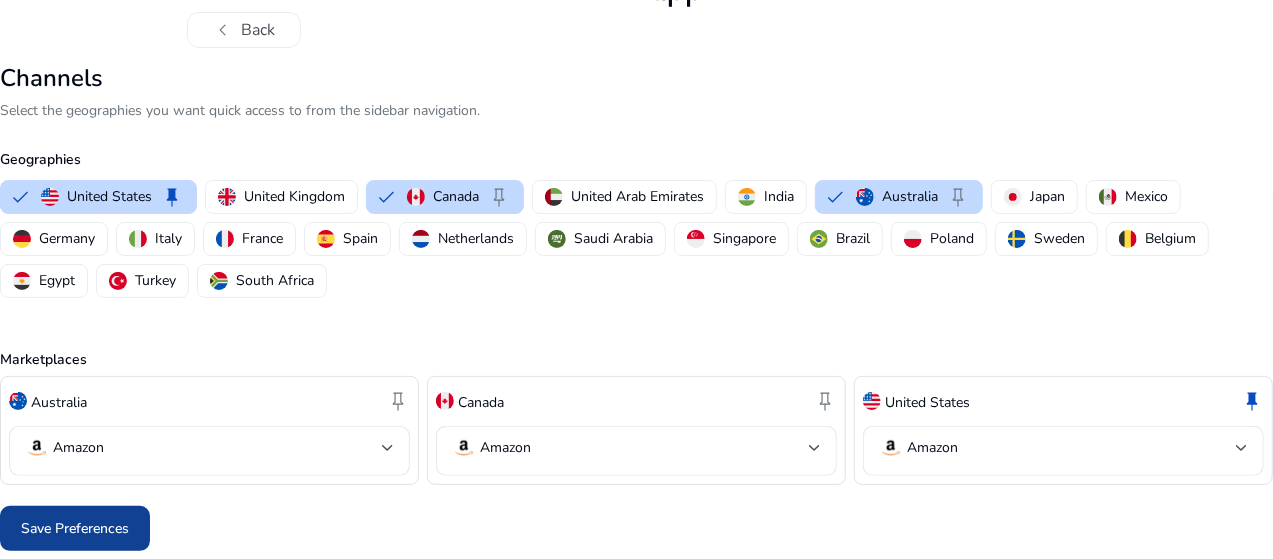 click on "Save Preferences" 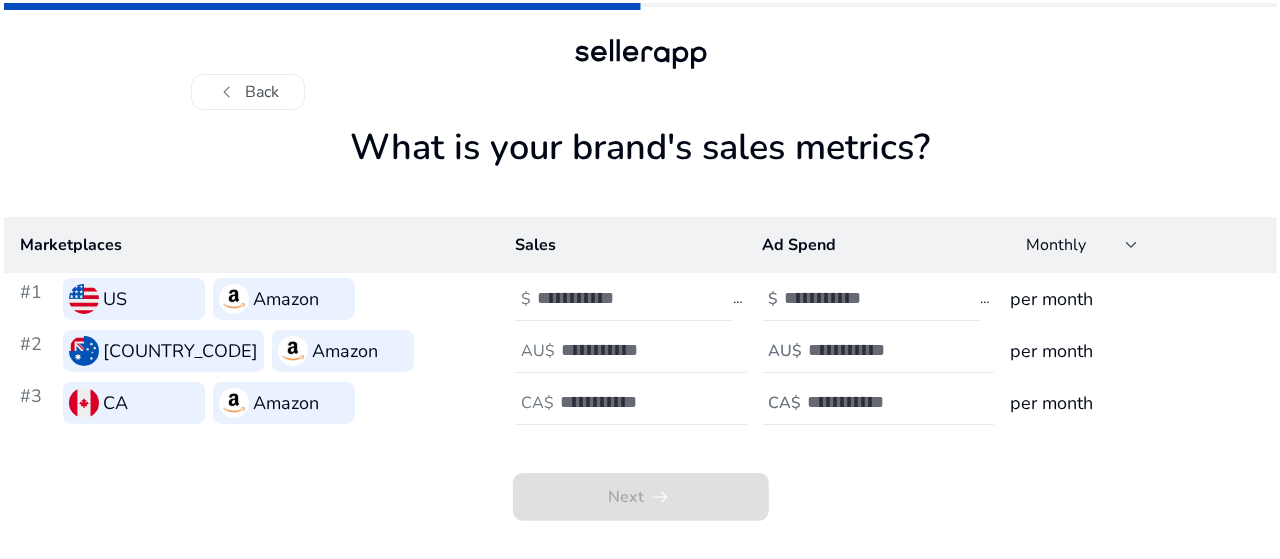 scroll, scrollTop: 0, scrollLeft: 0, axis: both 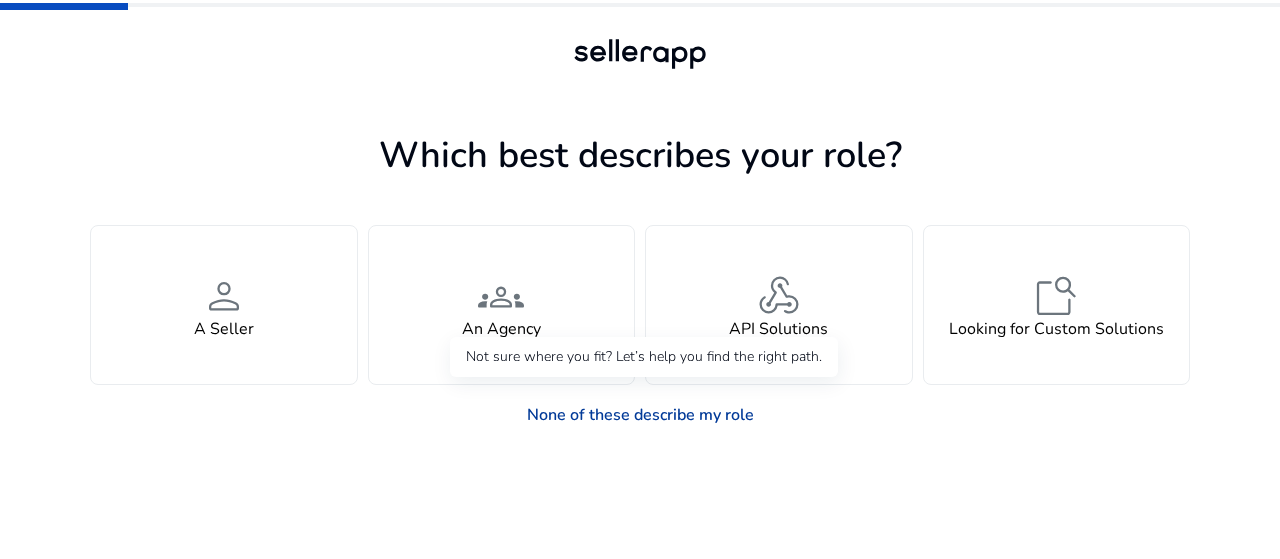 click on "None of these describe my role" 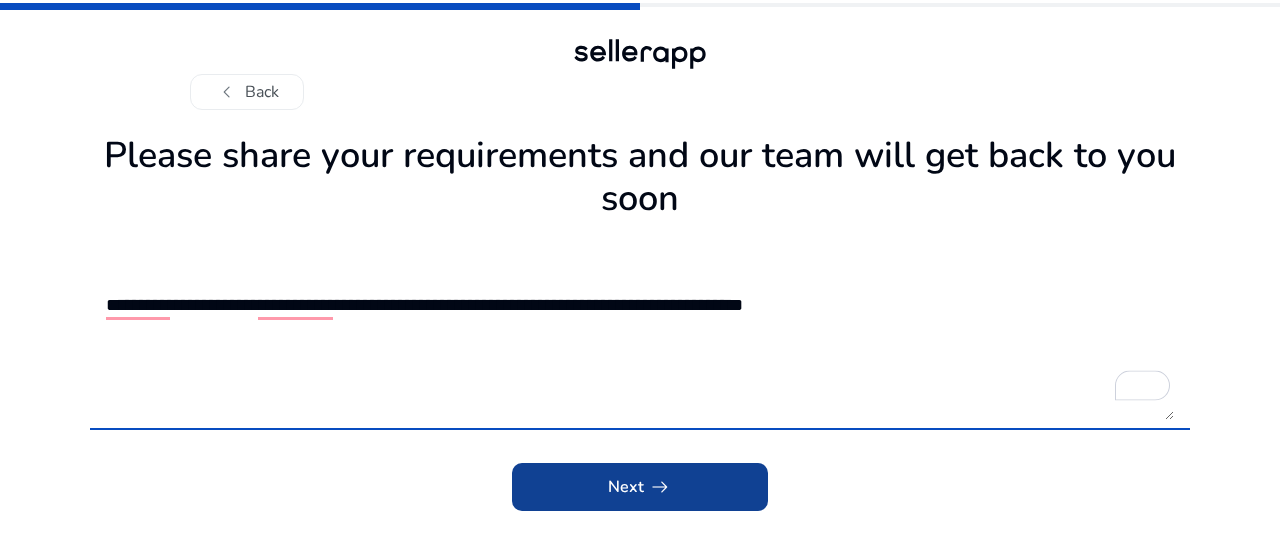 type on "**********" 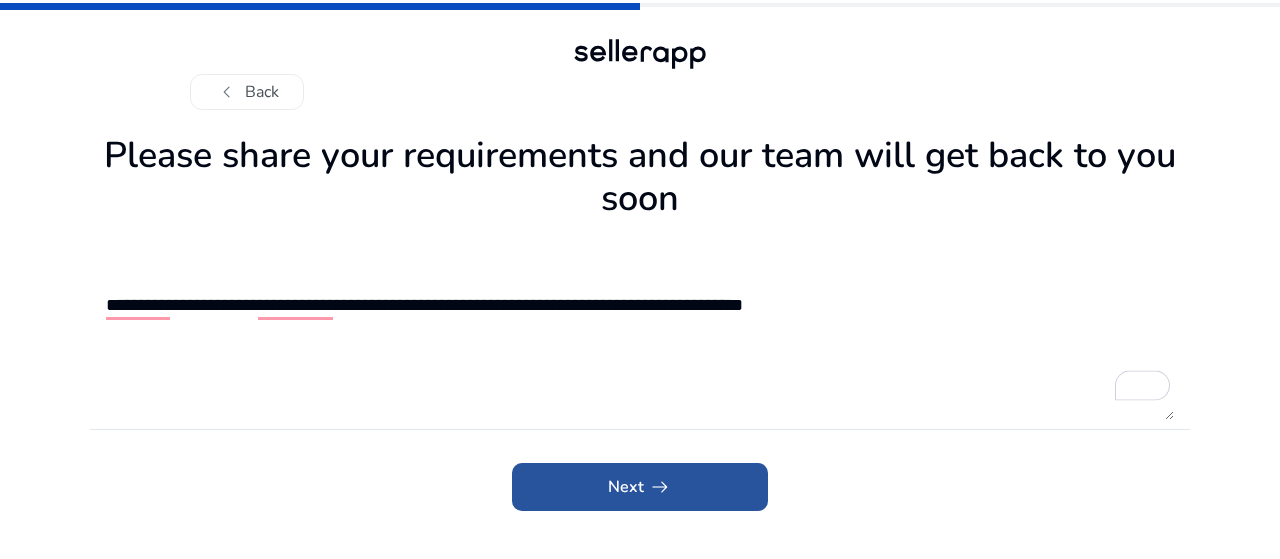 click 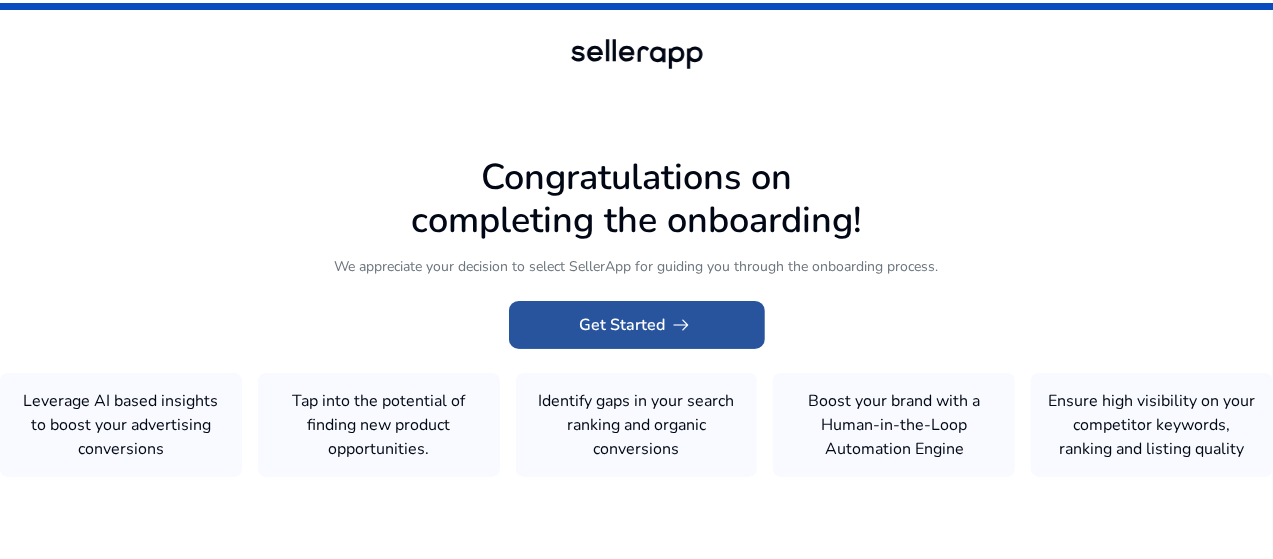 click on "Get Started   arrow_right_alt" 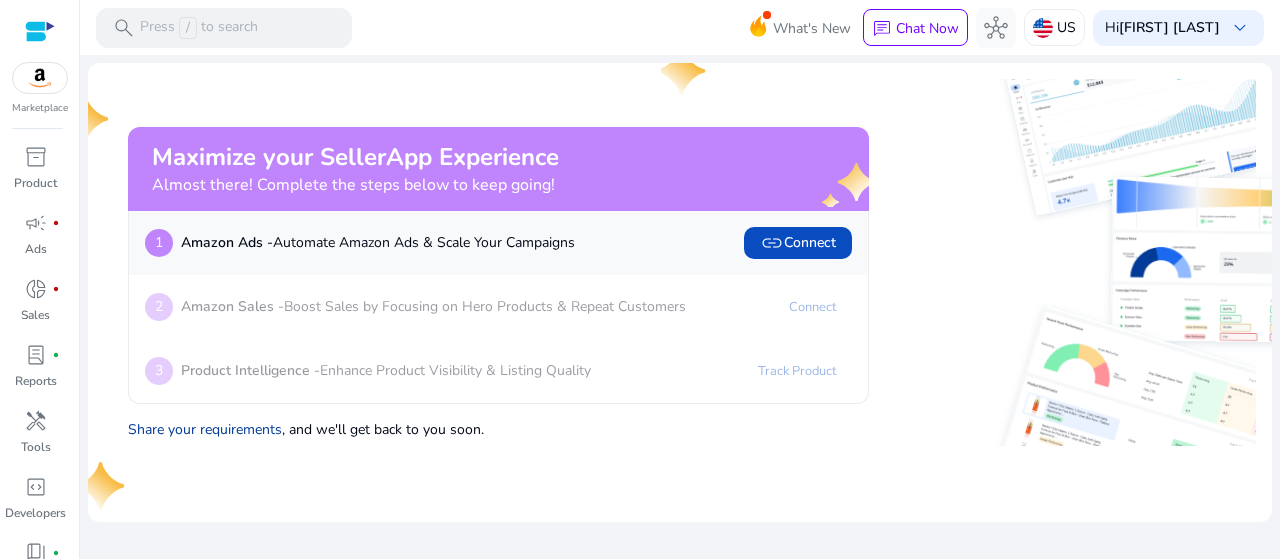 click on "Share your requirements" 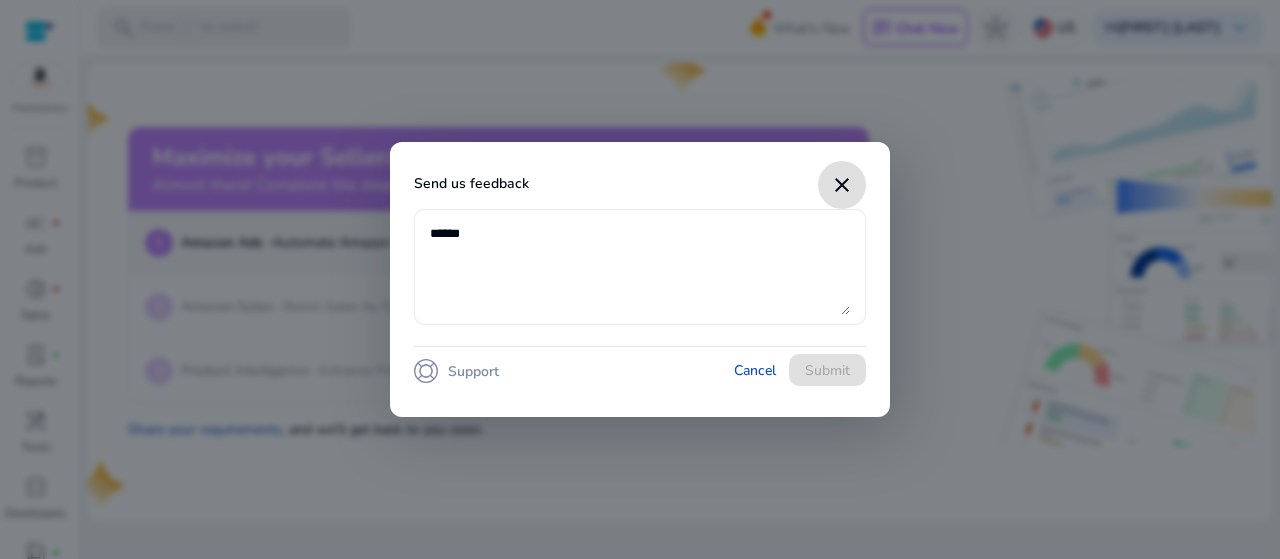 click at bounding box center [640, 267] 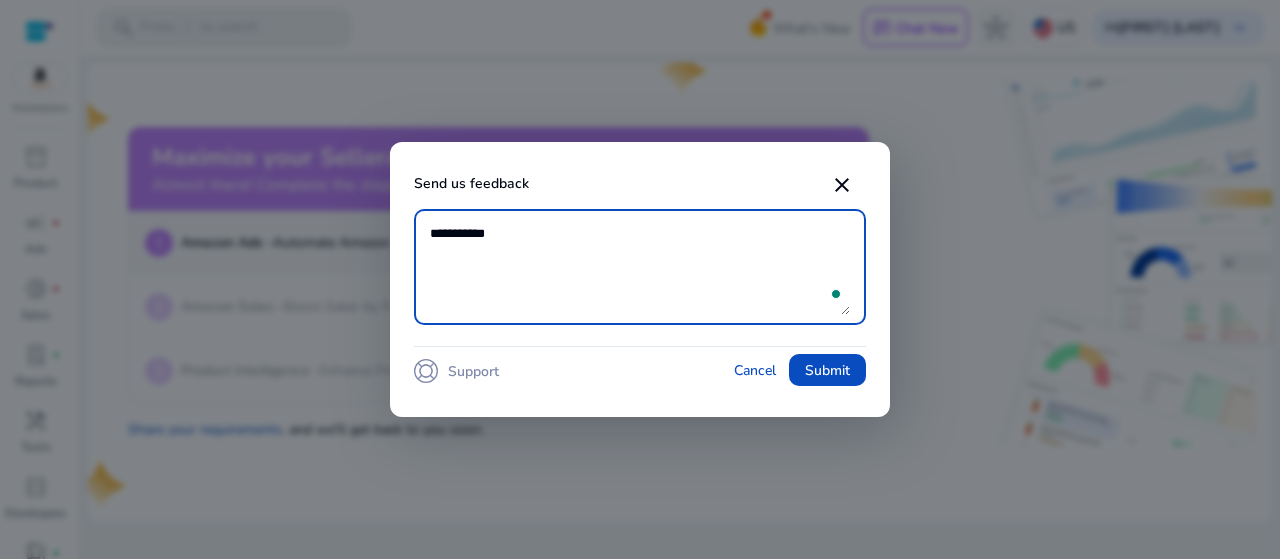 scroll, scrollTop: 0, scrollLeft: 0, axis: both 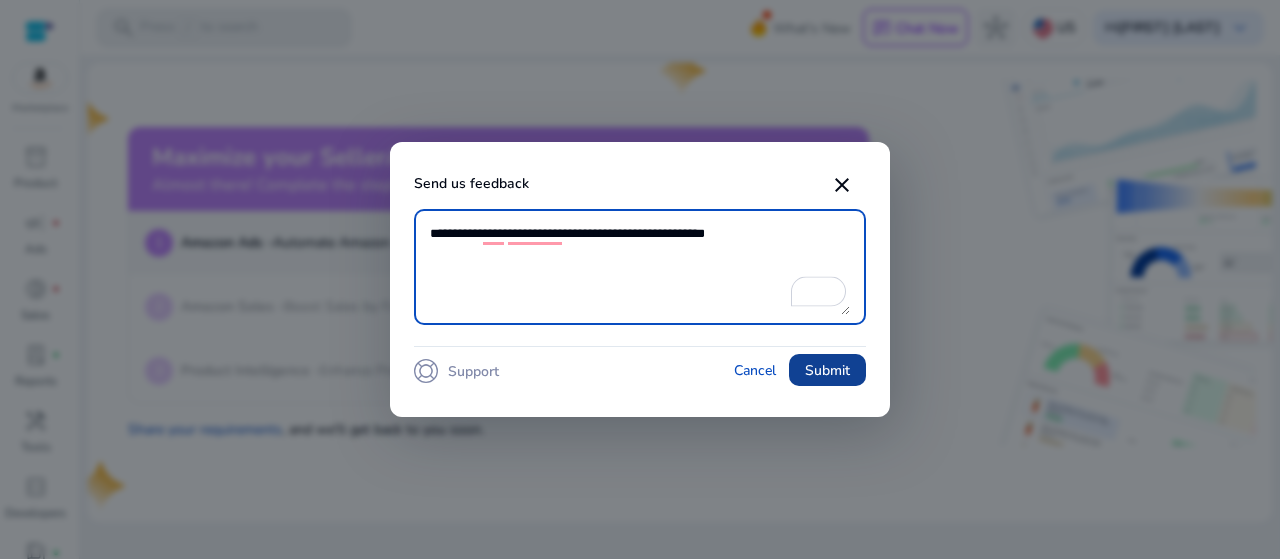 type on "**********" 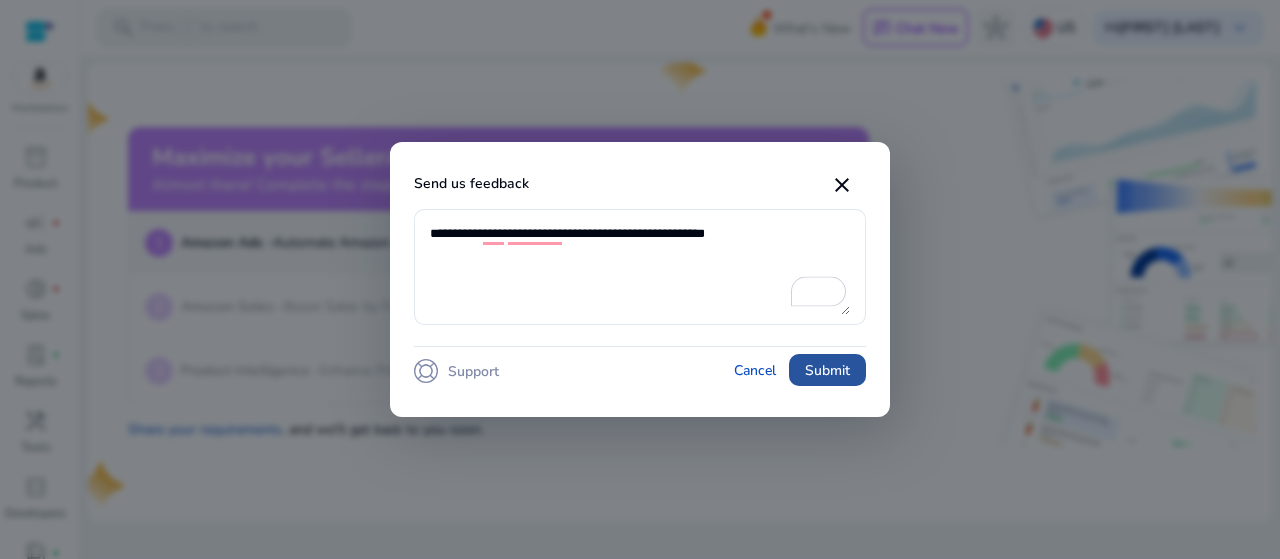 click on "Submit" at bounding box center (827, 370) 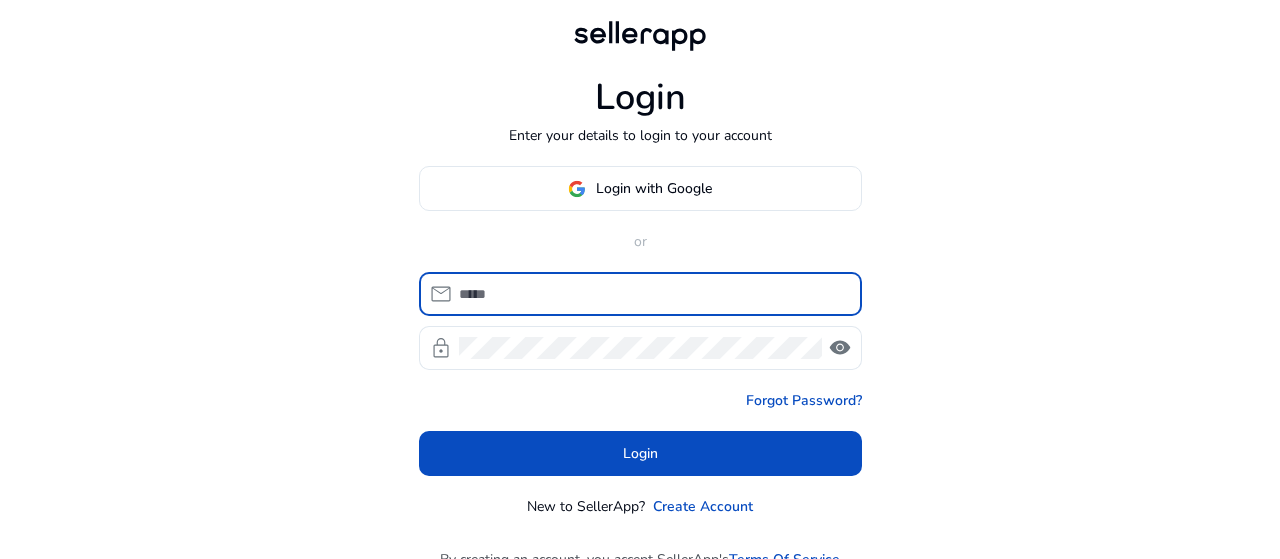 scroll, scrollTop: 0, scrollLeft: 0, axis: both 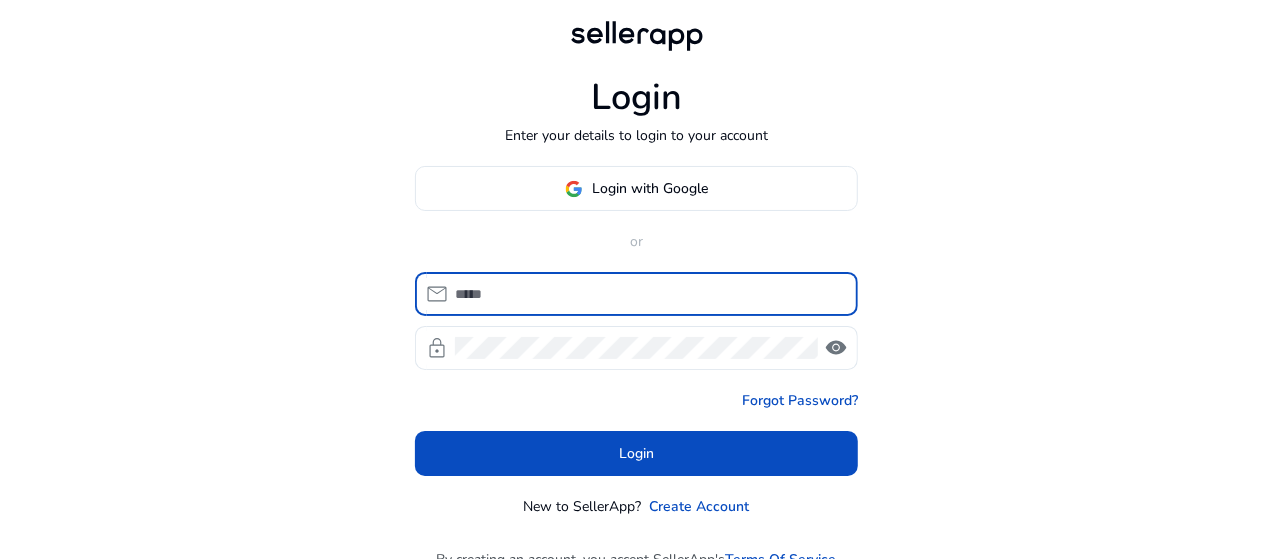 click at bounding box center (648, 294) 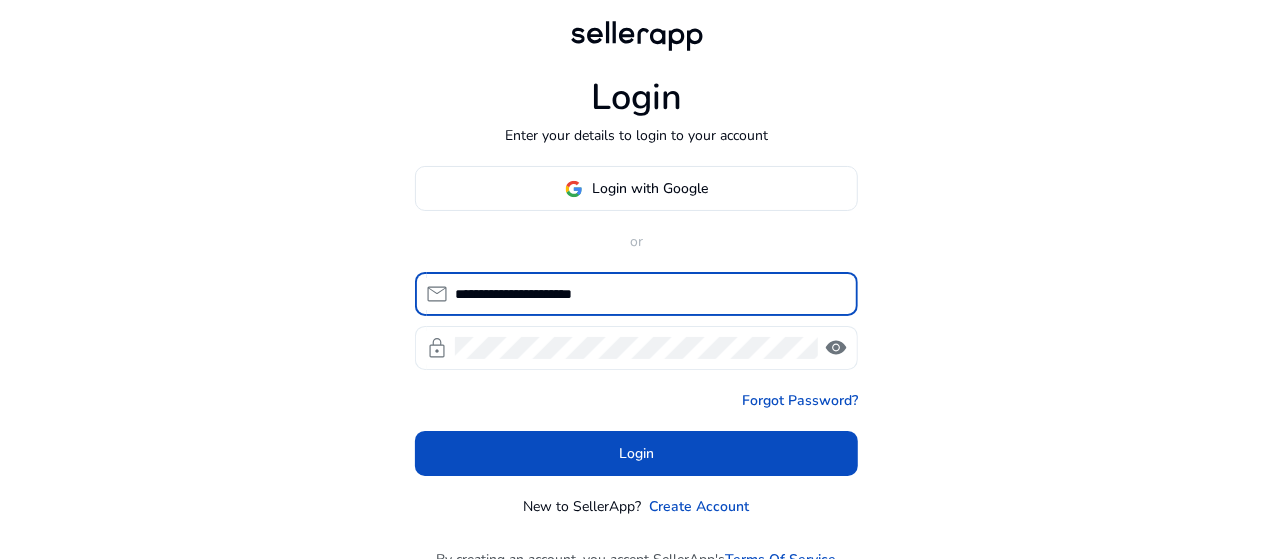 type on "**********" 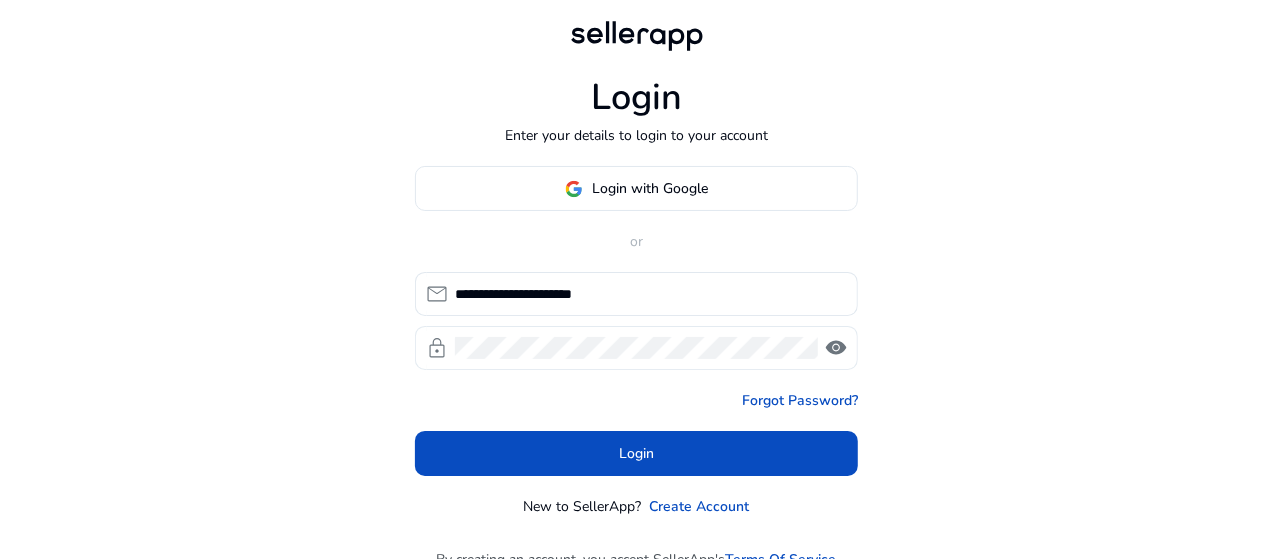 click on "visibility" 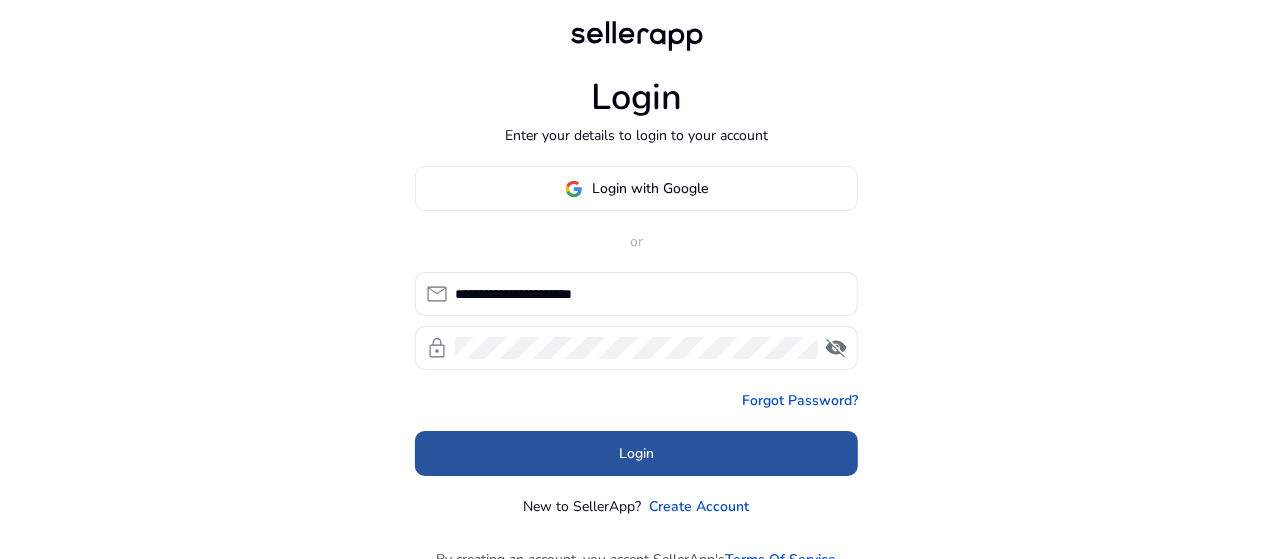click at bounding box center (636, 454) 